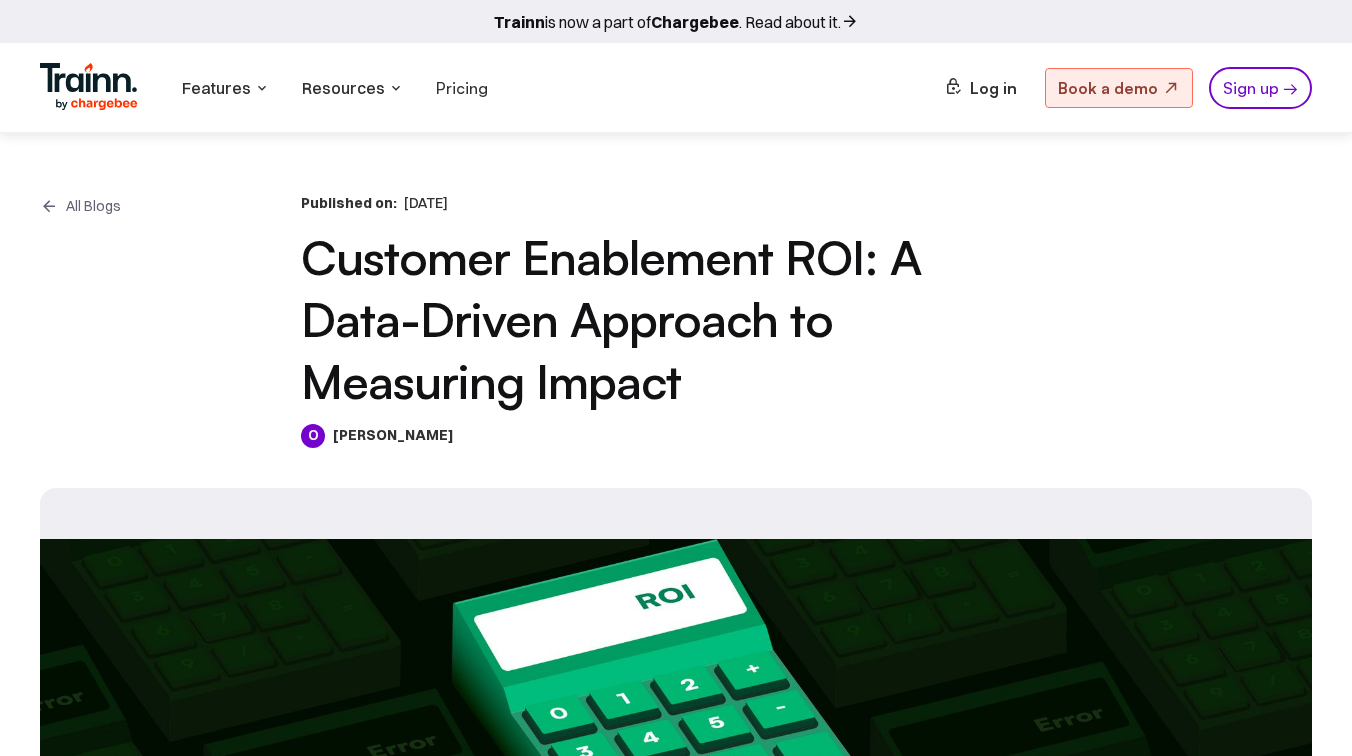 scroll, scrollTop: 3865, scrollLeft: 0, axis: vertical 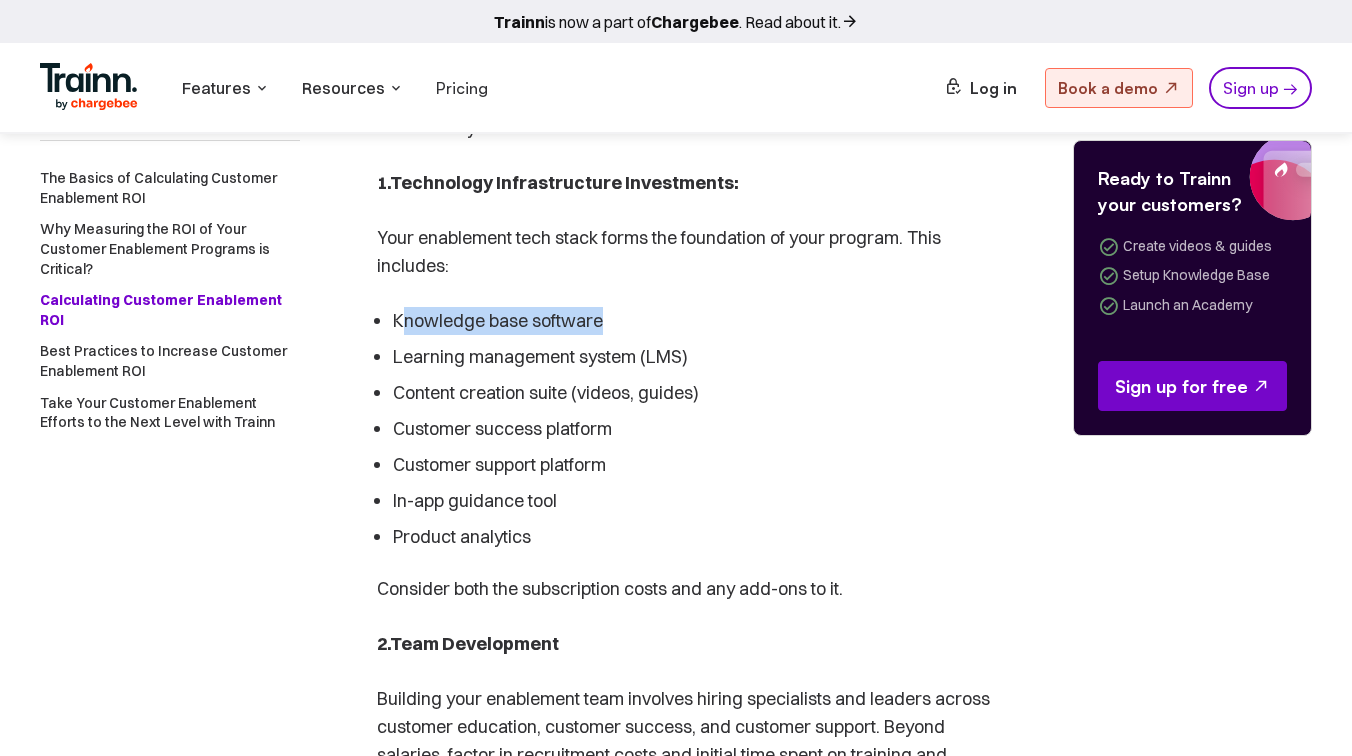 drag, startPoint x: 605, startPoint y: 353, endPoint x: 407, endPoint y: 353, distance: 198 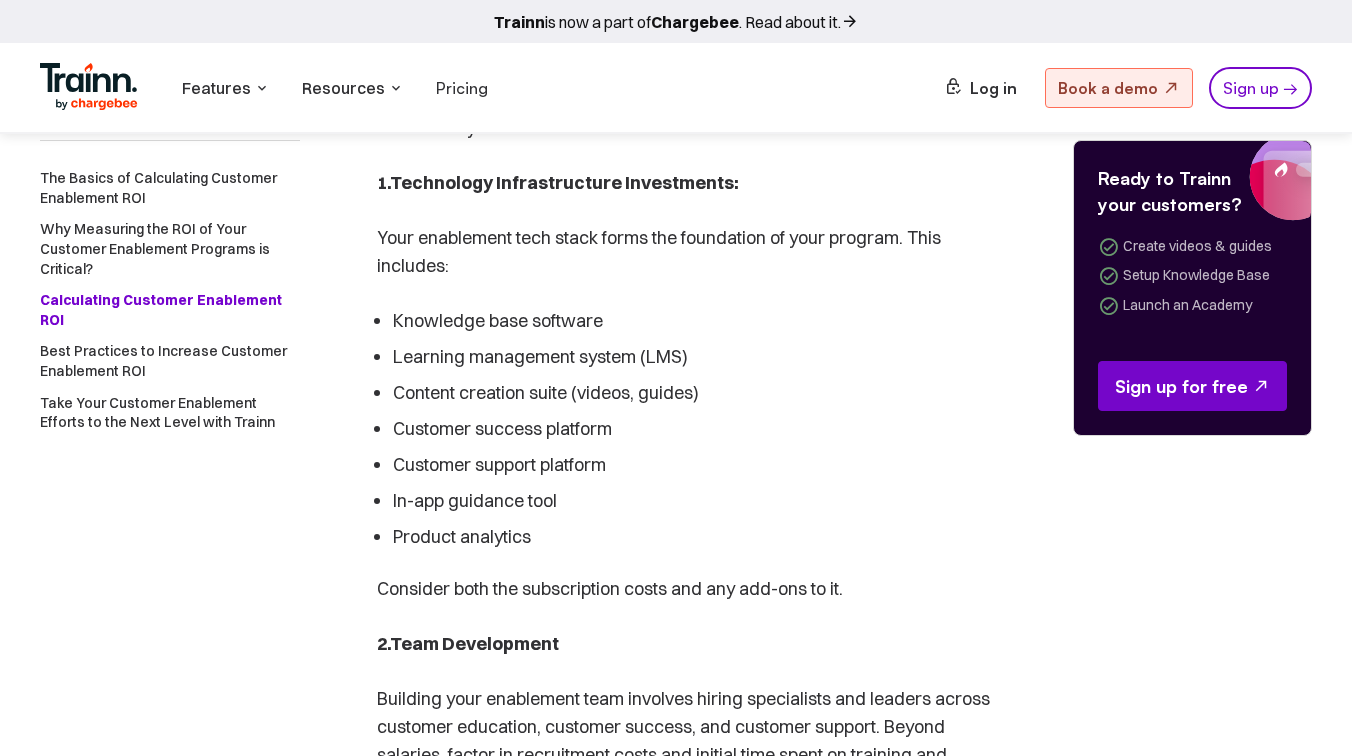 click on "Knowledge base software Learning management system (LMS) Content creation suite (videos, guides) Customer success platform Customer support platform In-app guidance tool Product analytics" at bounding box center [687, 429] 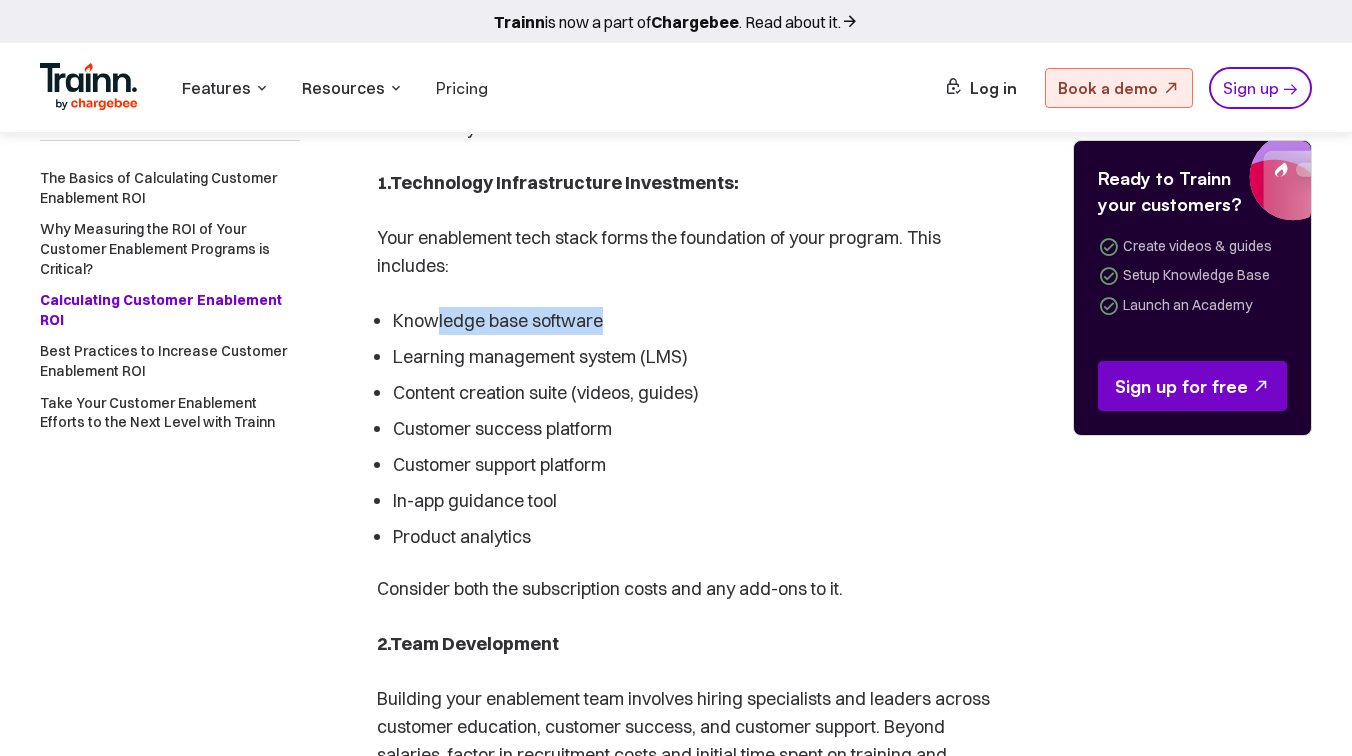 drag, startPoint x: 605, startPoint y: 353, endPoint x: 441, endPoint y: 352, distance: 164.00305 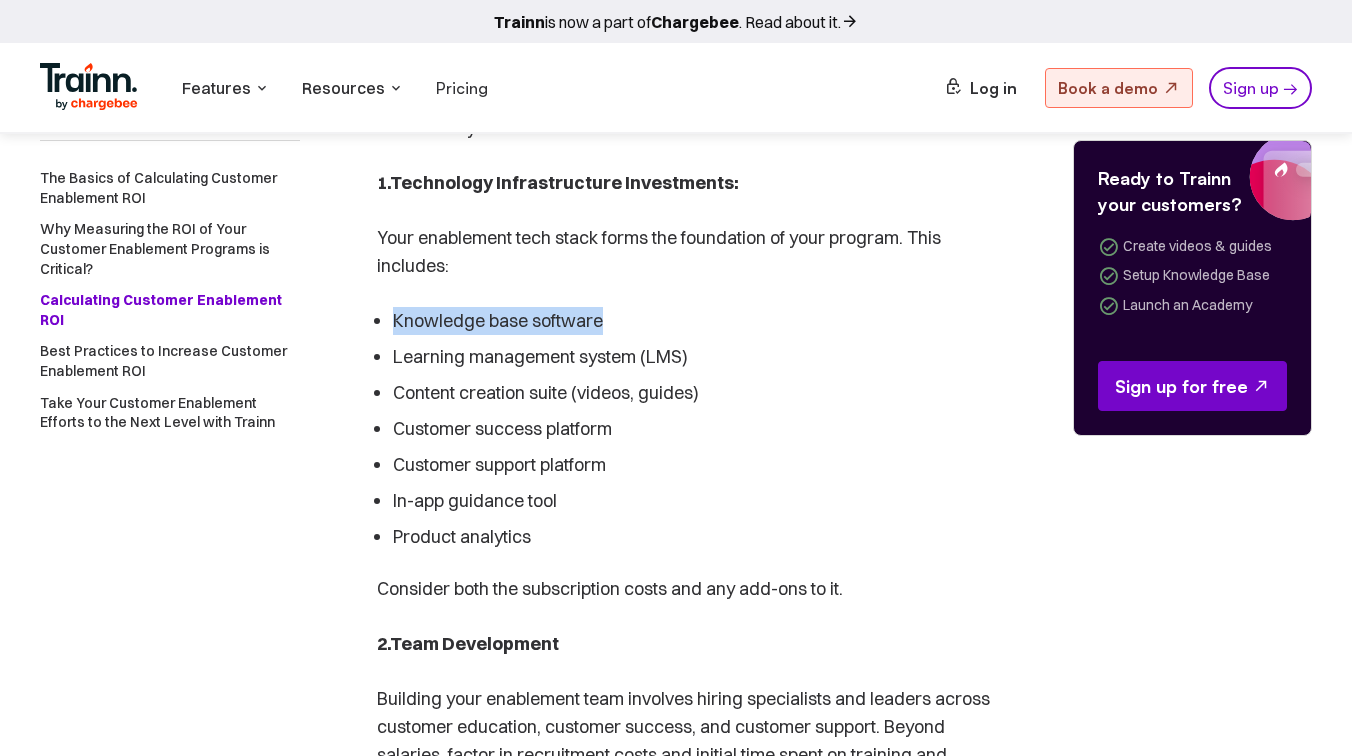 copy on "Knowledge base software" 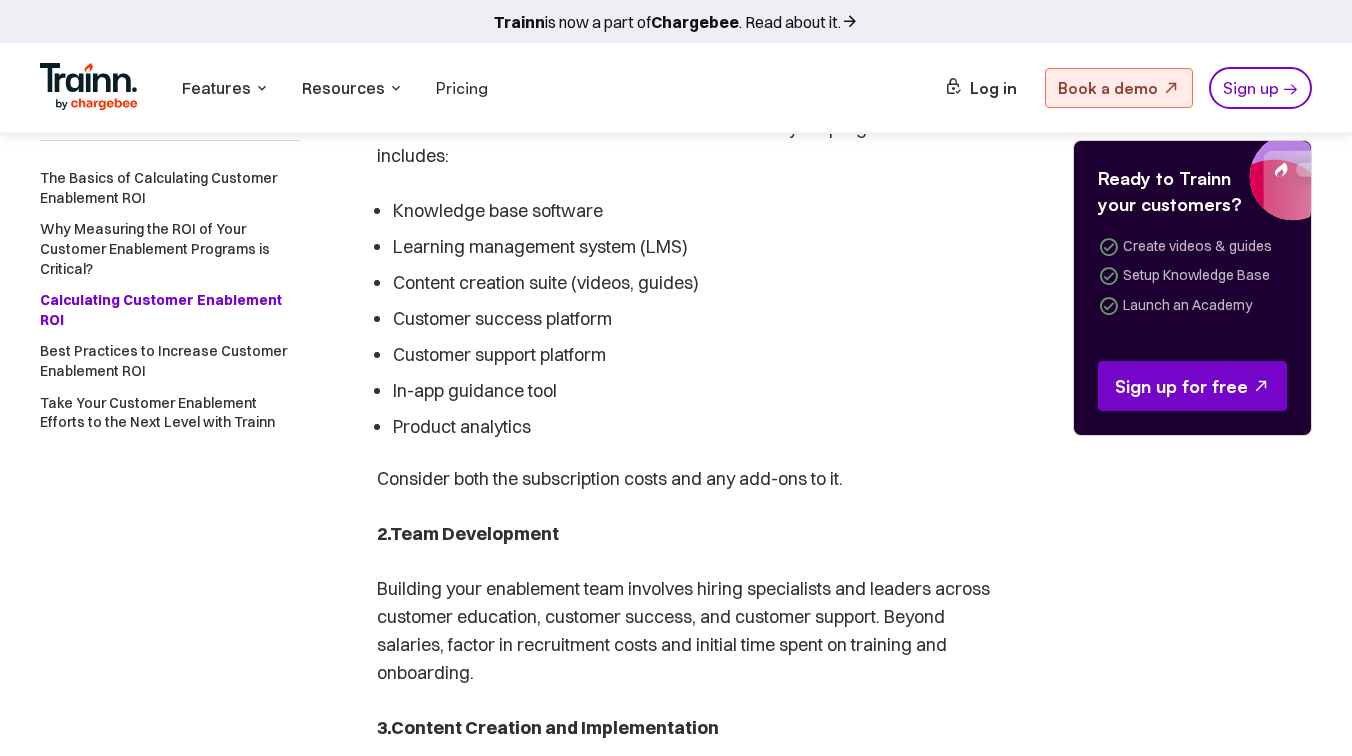 scroll, scrollTop: 3521, scrollLeft: 0, axis: vertical 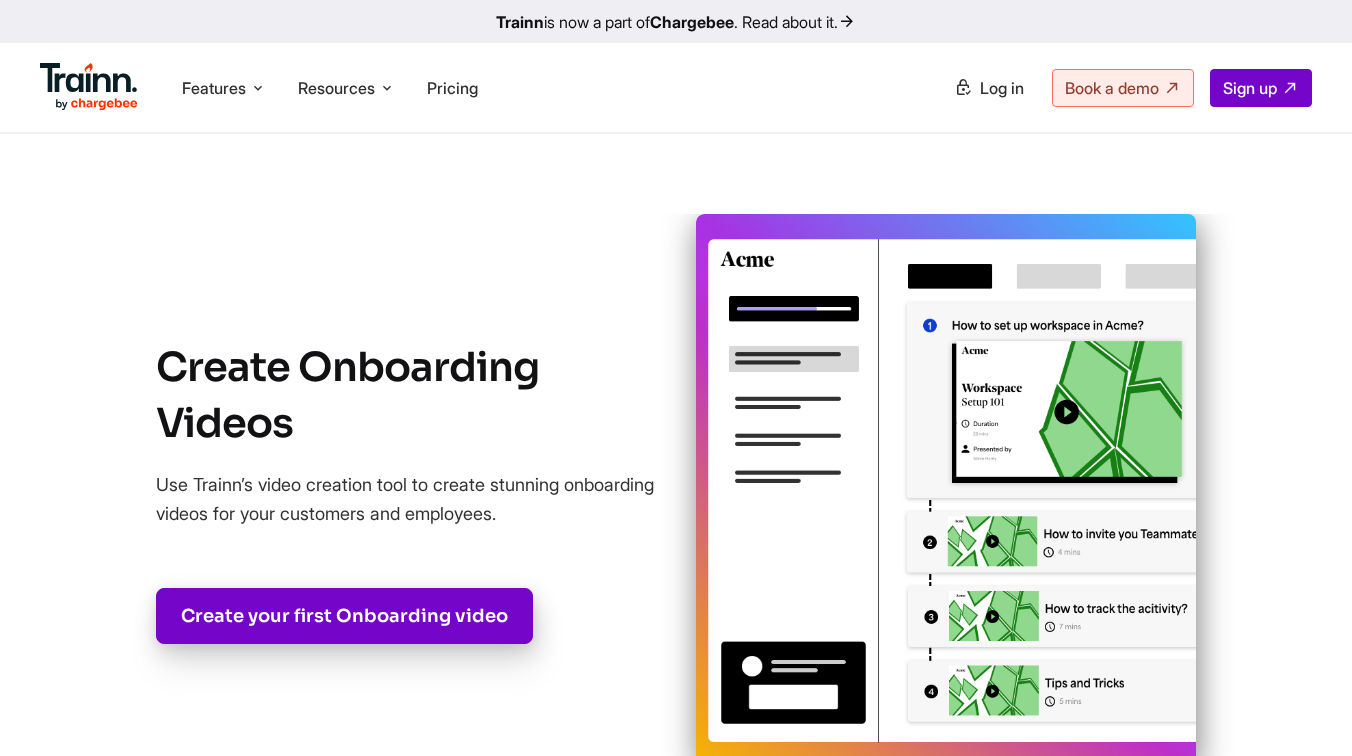 click on "Resources" at bounding box center [336, 88] 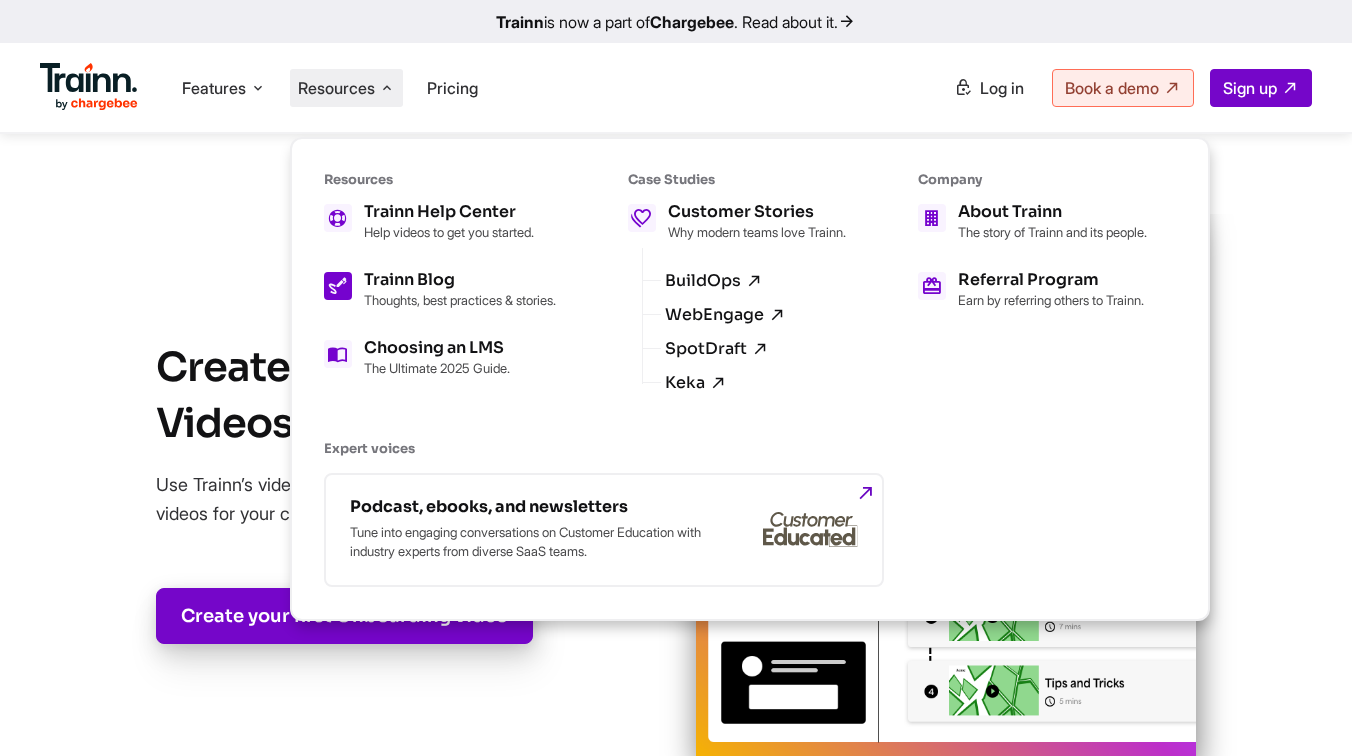 click on "Thoughts, best practices & stories." at bounding box center (460, 300) 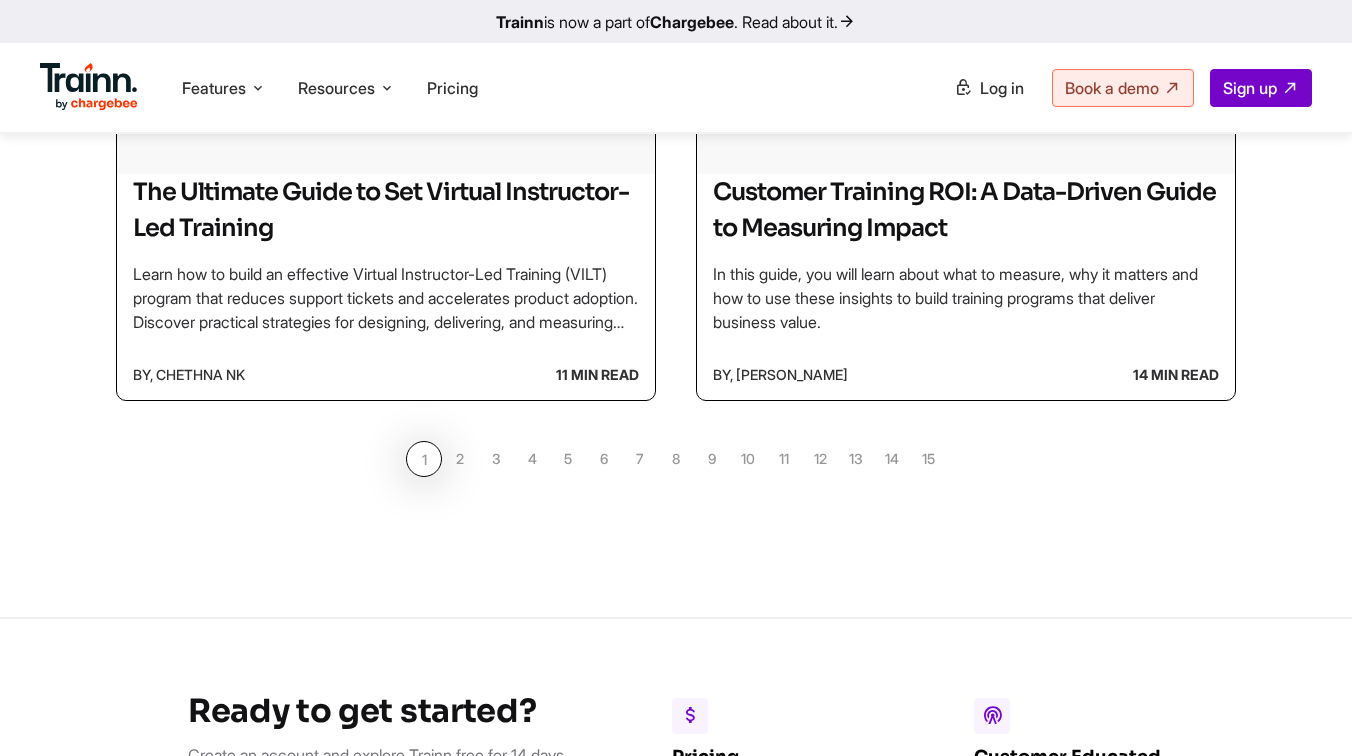 scroll, scrollTop: 2013, scrollLeft: 0, axis: vertical 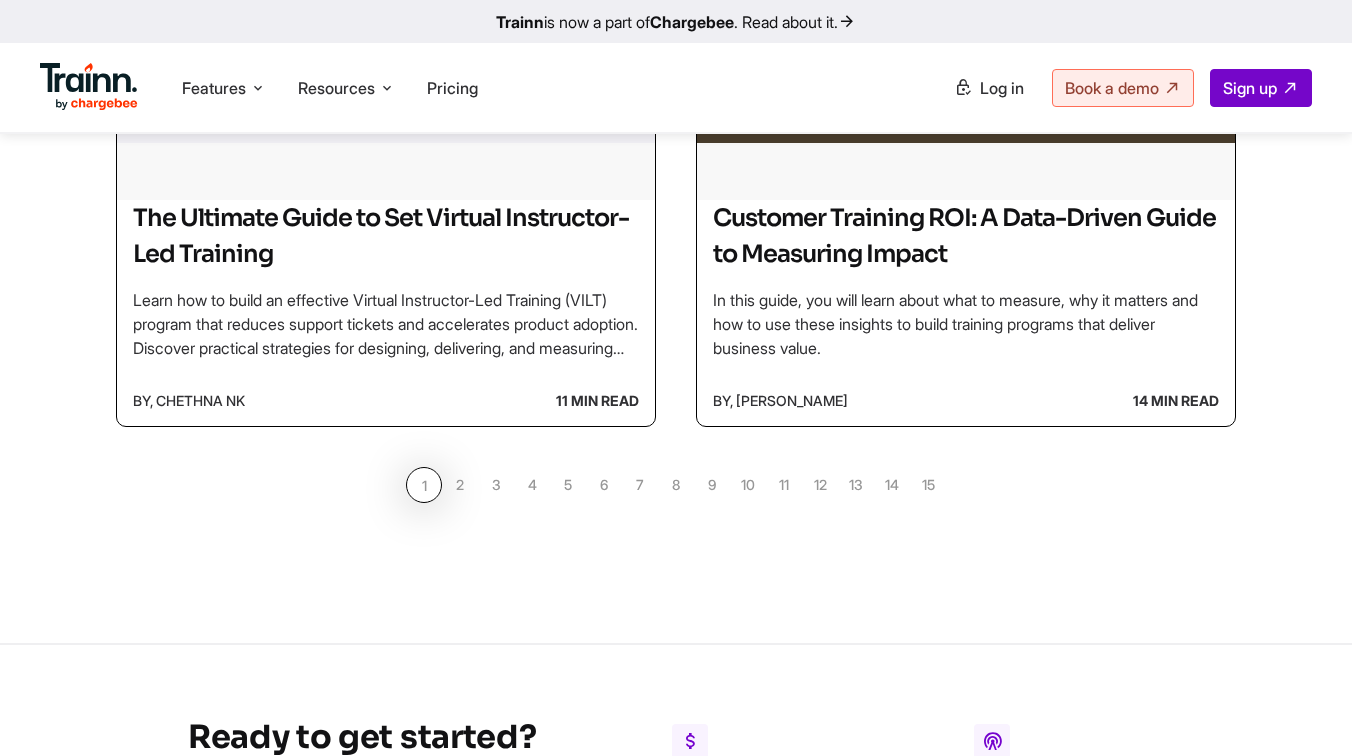 click on "2" at bounding box center [460, 485] 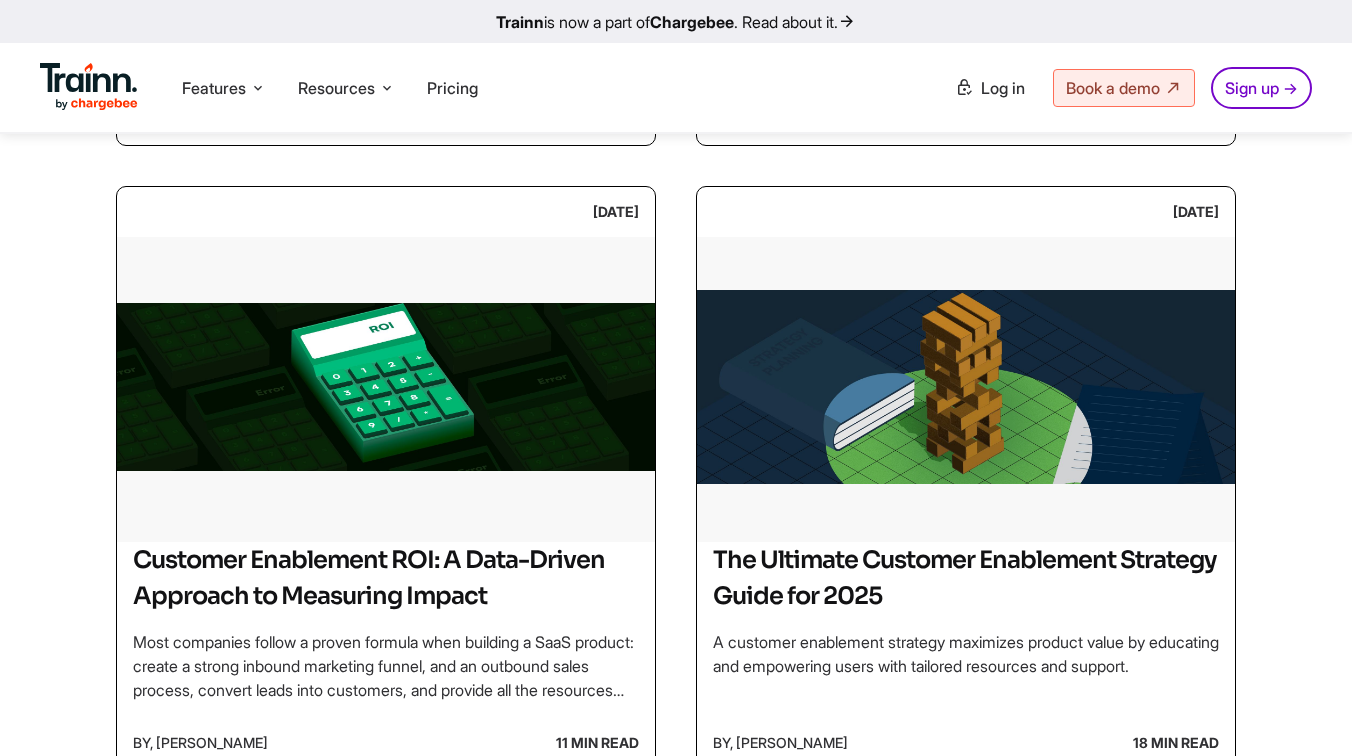 scroll, scrollTop: 1047, scrollLeft: 0, axis: vertical 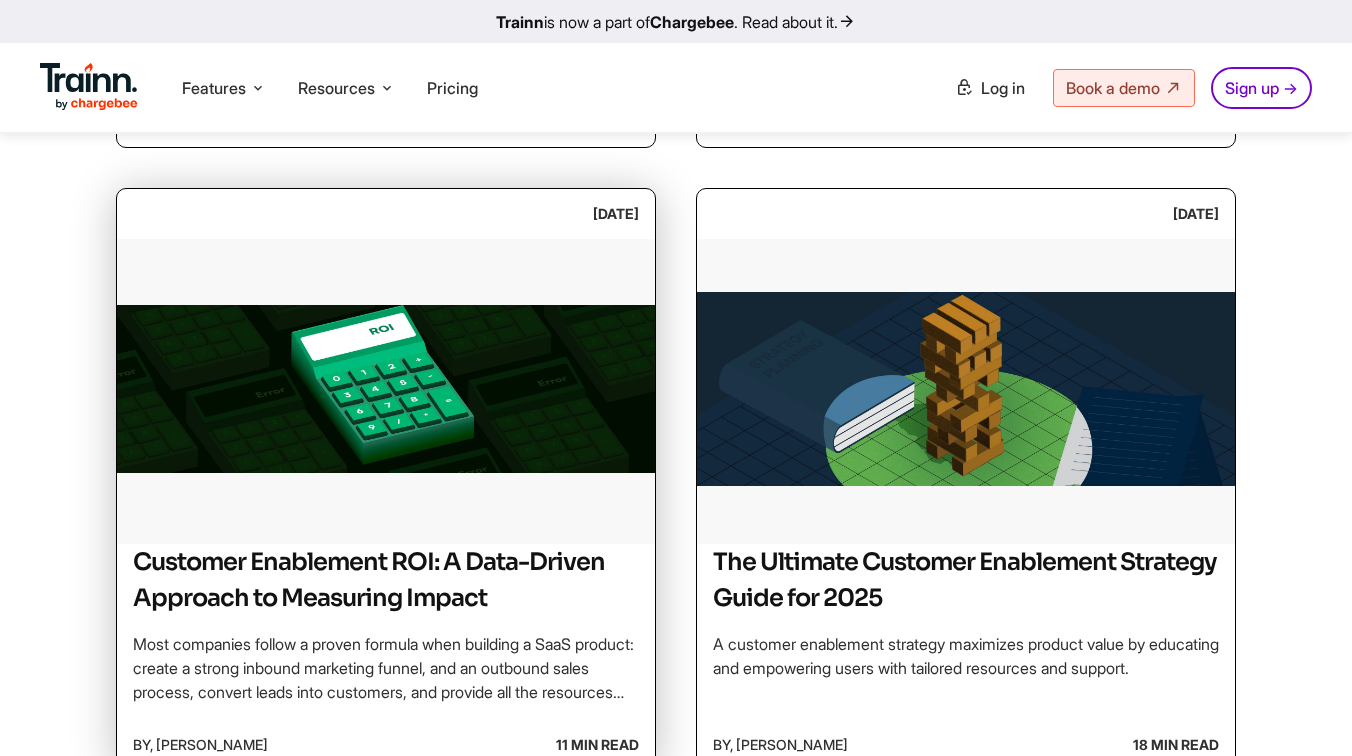 click at bounding box center (386, 389) 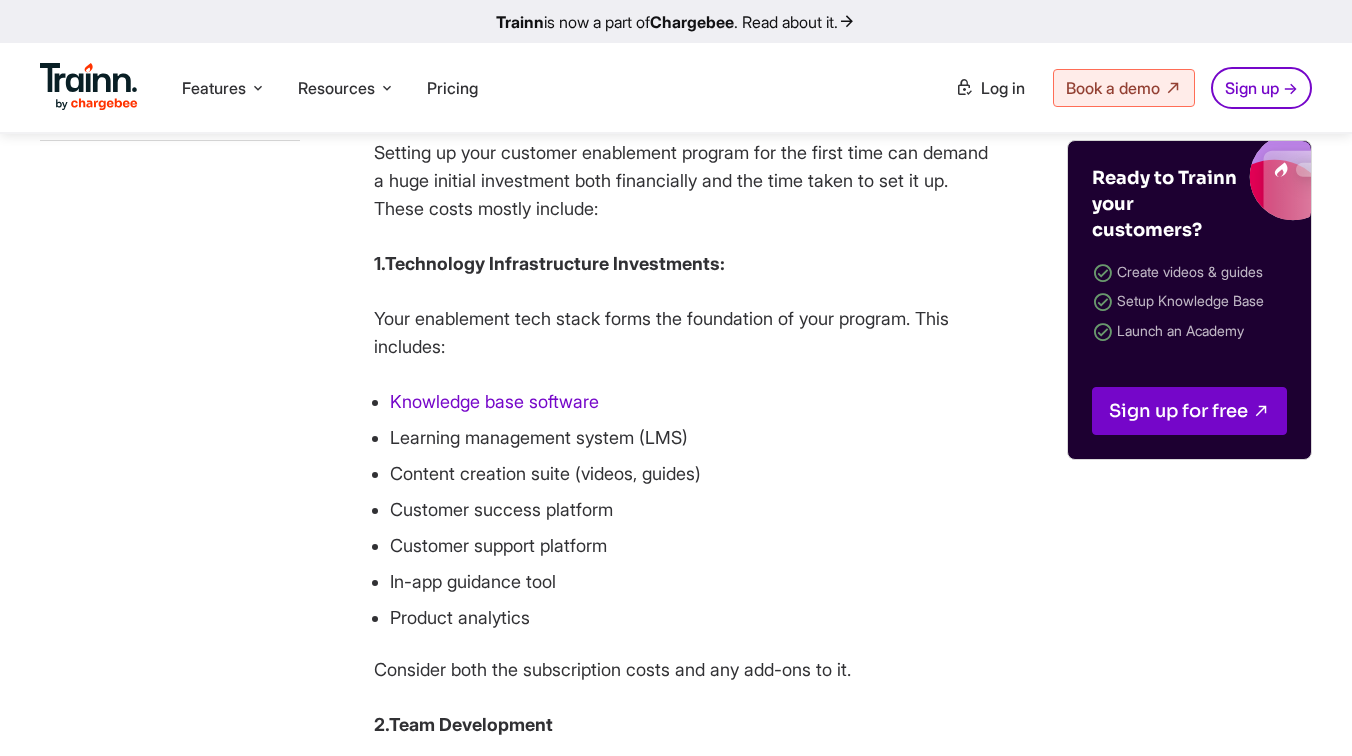 scroll, scrollTop: 3767, scrollLeft: 0, axis: vertical 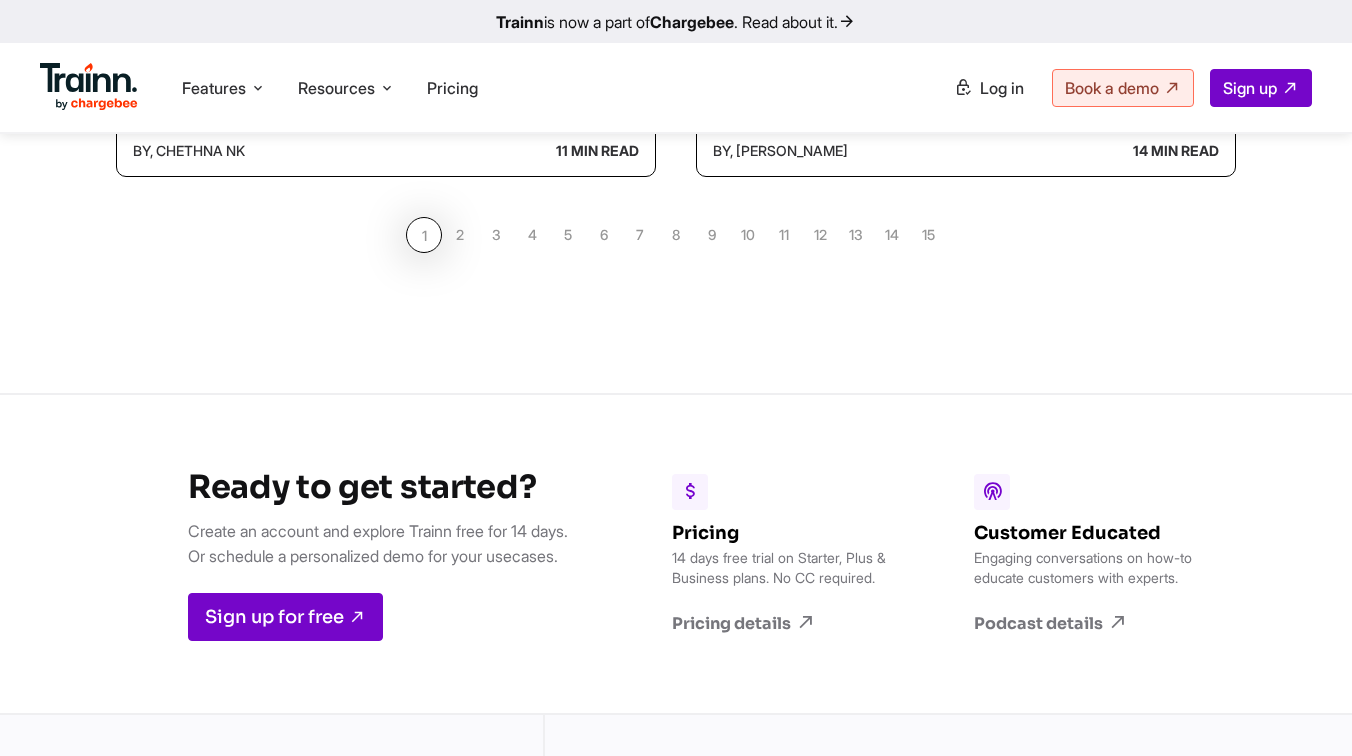 click on "2" at bounding box center [460, 235] 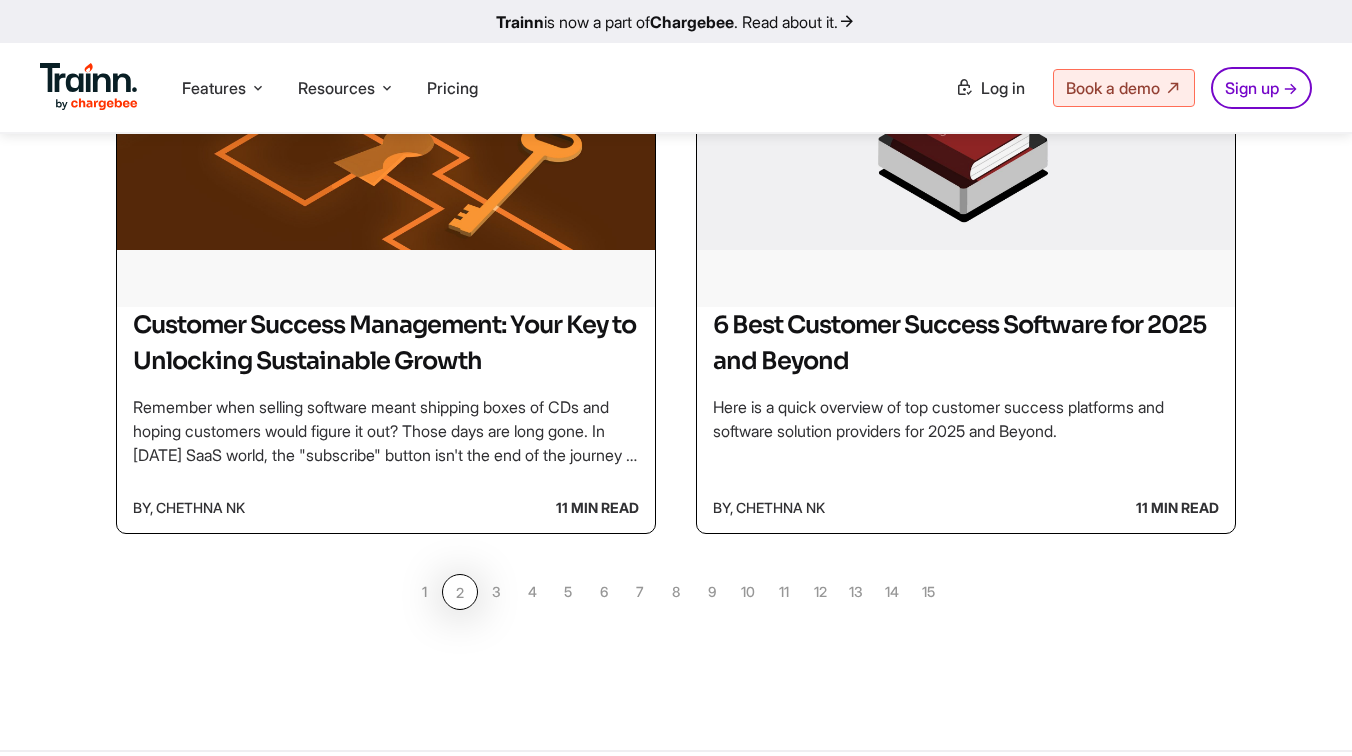scroll, scrollTop: 1912, scrollLeft: 0, axis: vertical 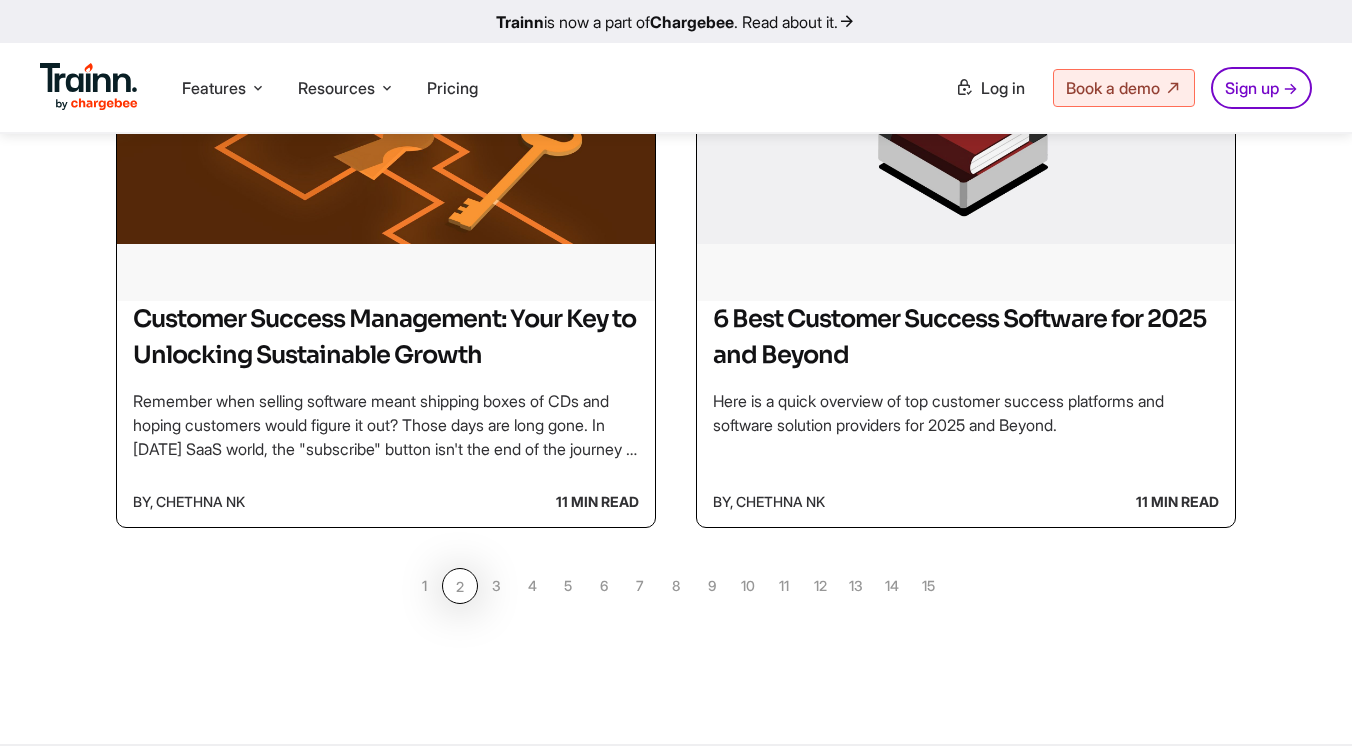click on "4" at bounding box center [532, 586] 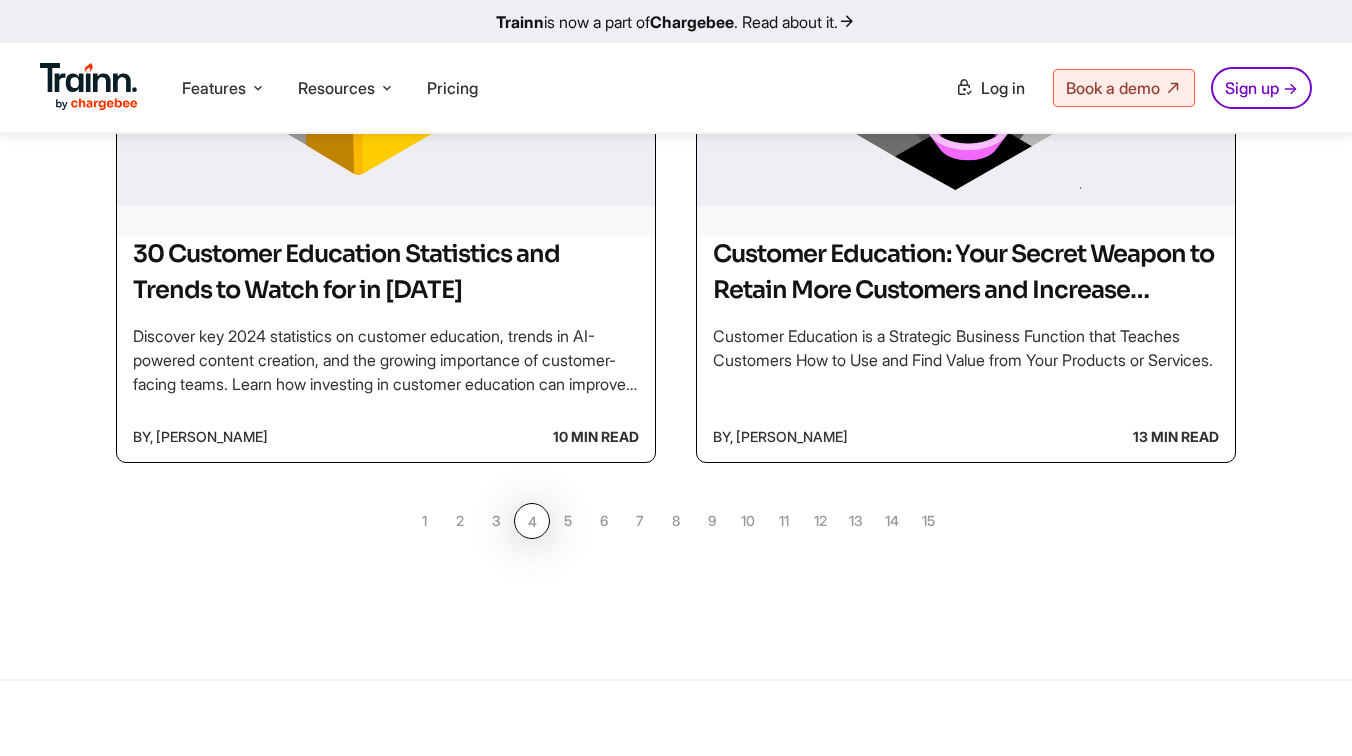 scroll, scrollTop: 1968, scrollLeft: 0, axis: vertical 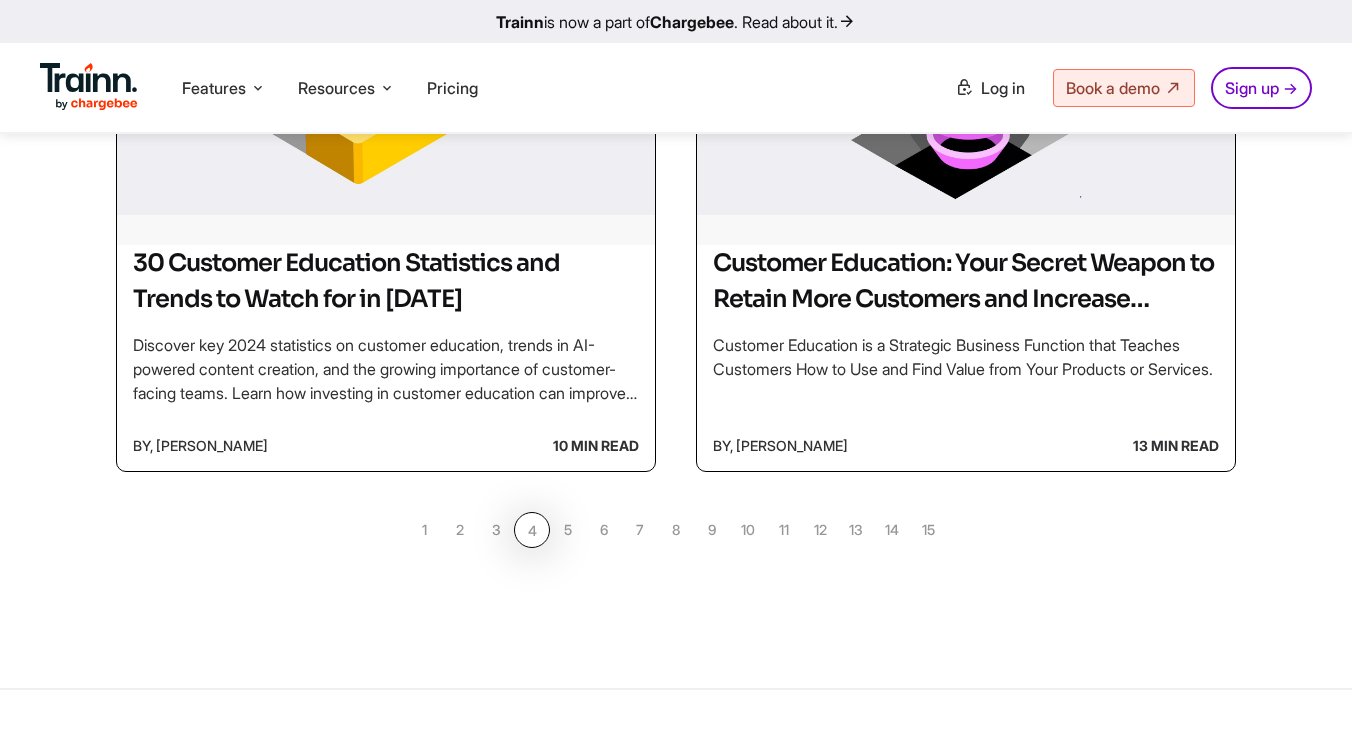 click on "3" at bounding box center [496, 530] 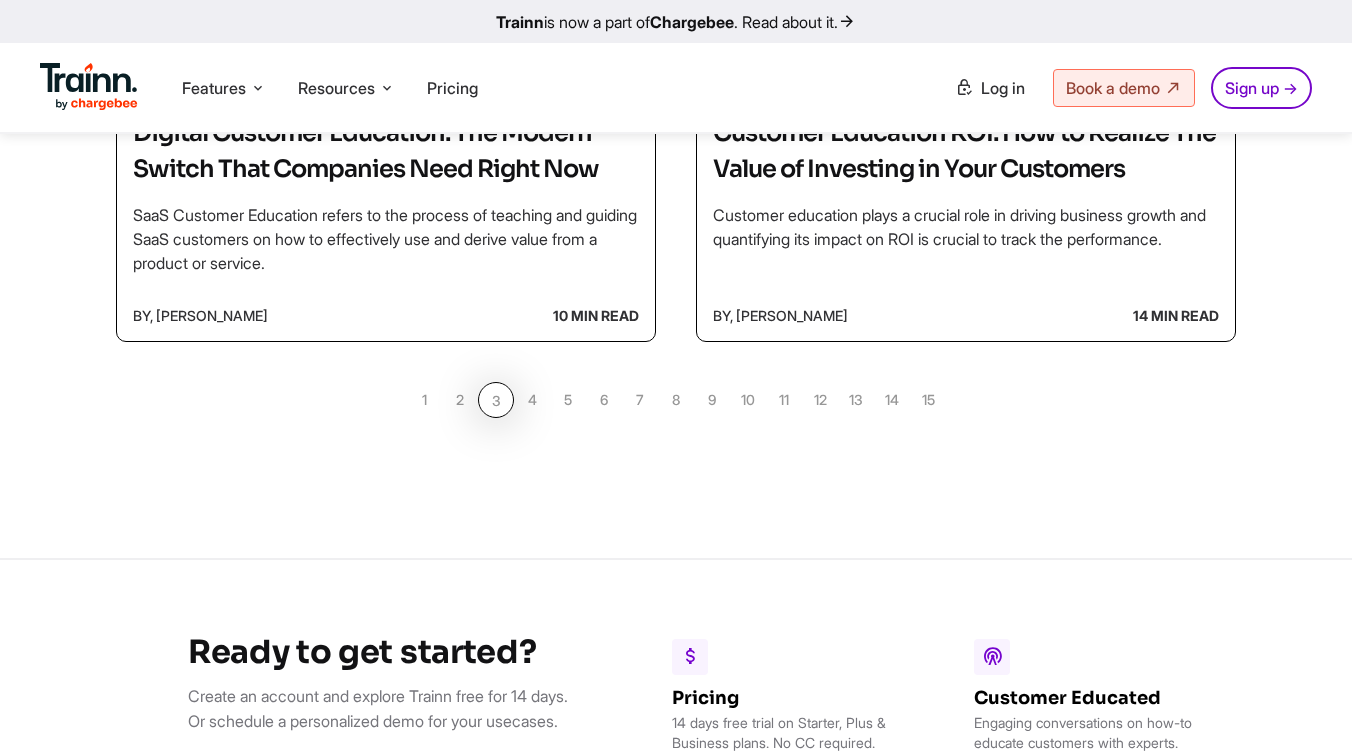 scroll, scrollTop: 2098, scrollLeft: 0, axis: vertical 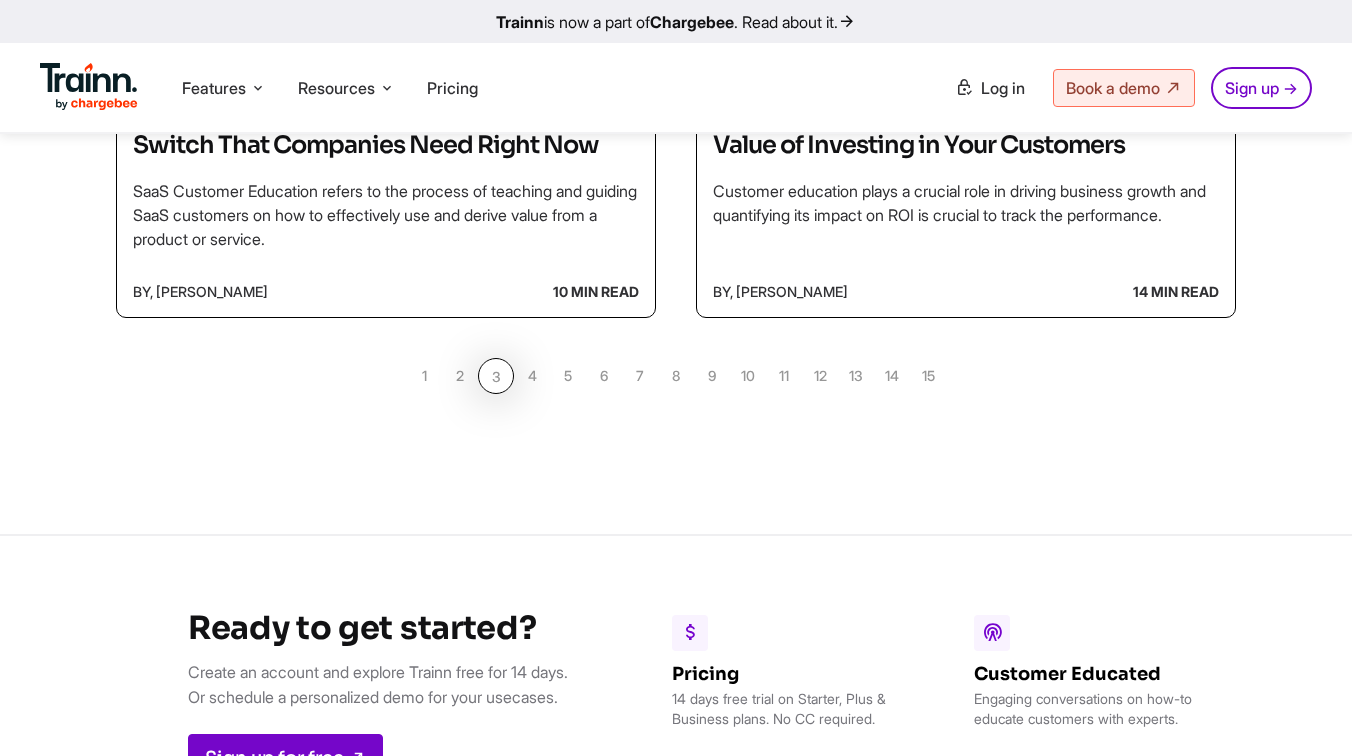 click on "6" at bounding box center (604, 376) 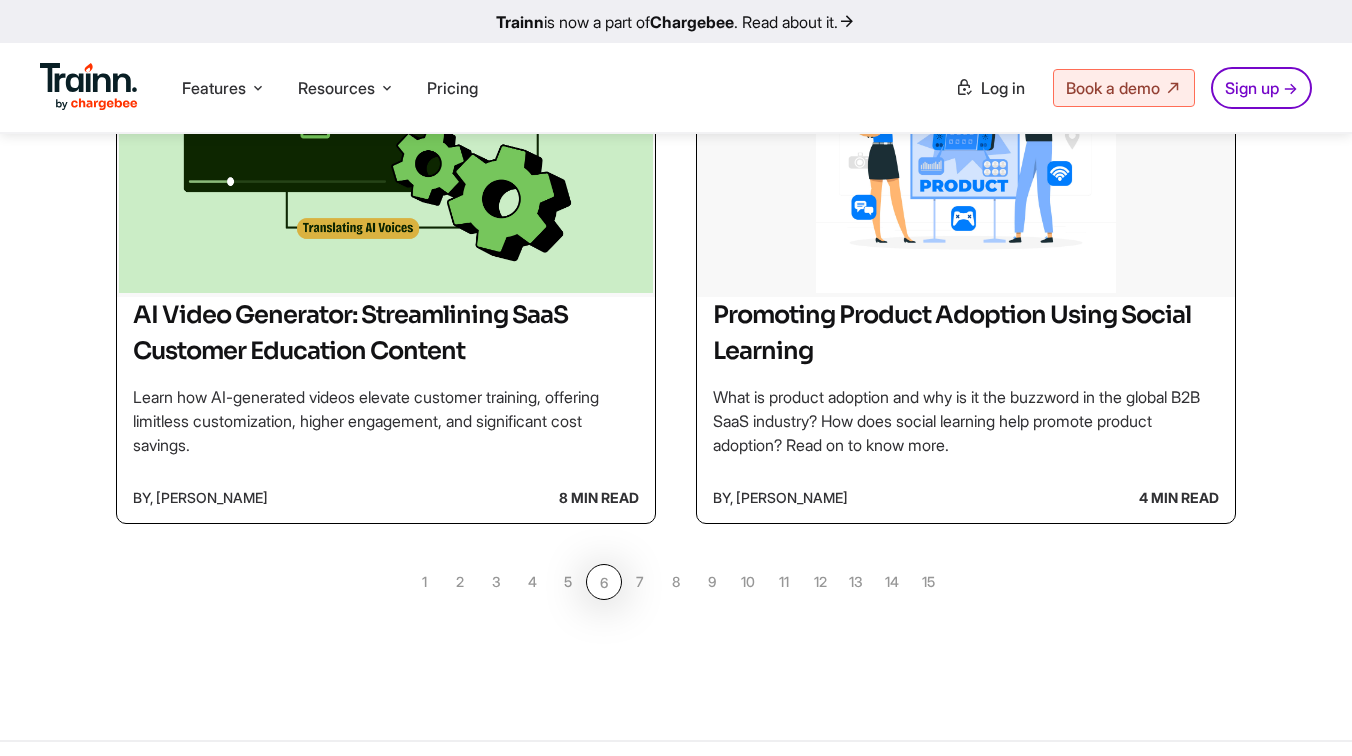 scroll, scrollTop: 1917, scrollLeft: 0, axis: vertical 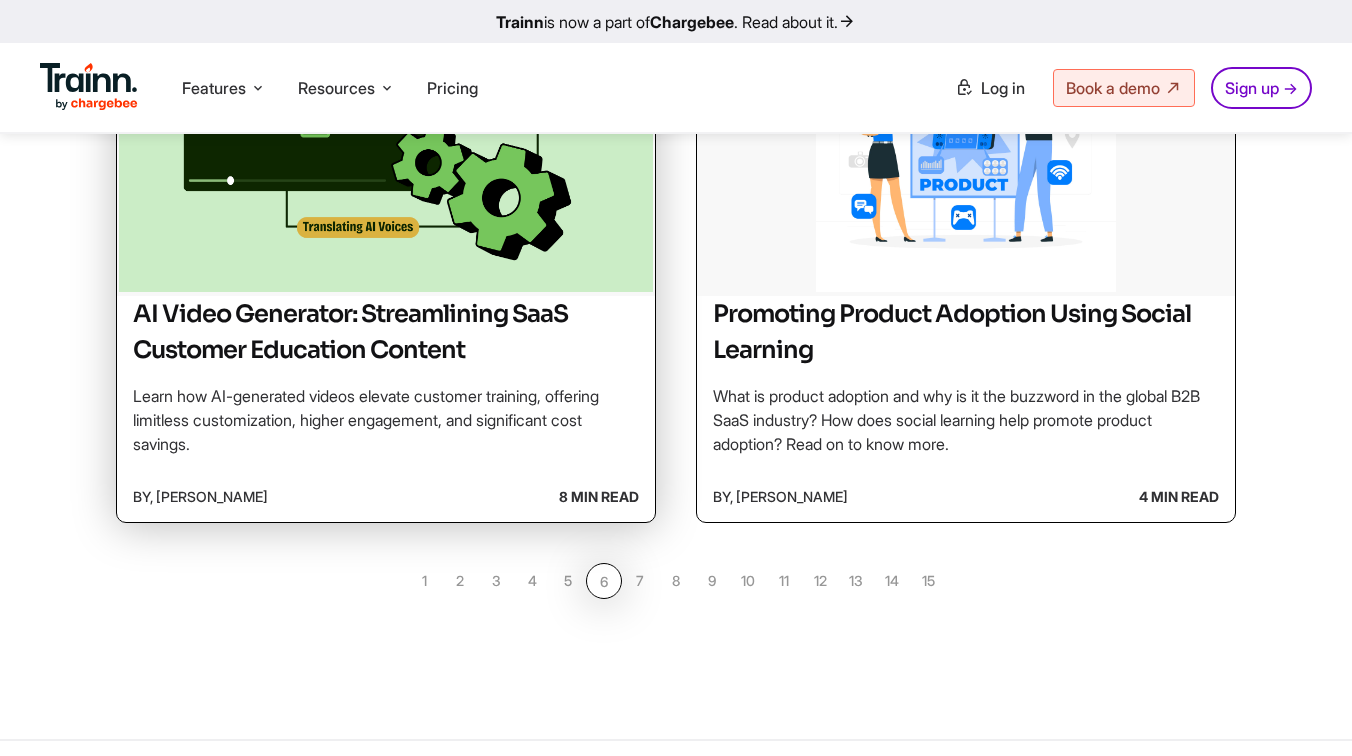 click on "AI Video Generator: Streamlining SaaS Customer Education Content" at bounding box center [386, 332] 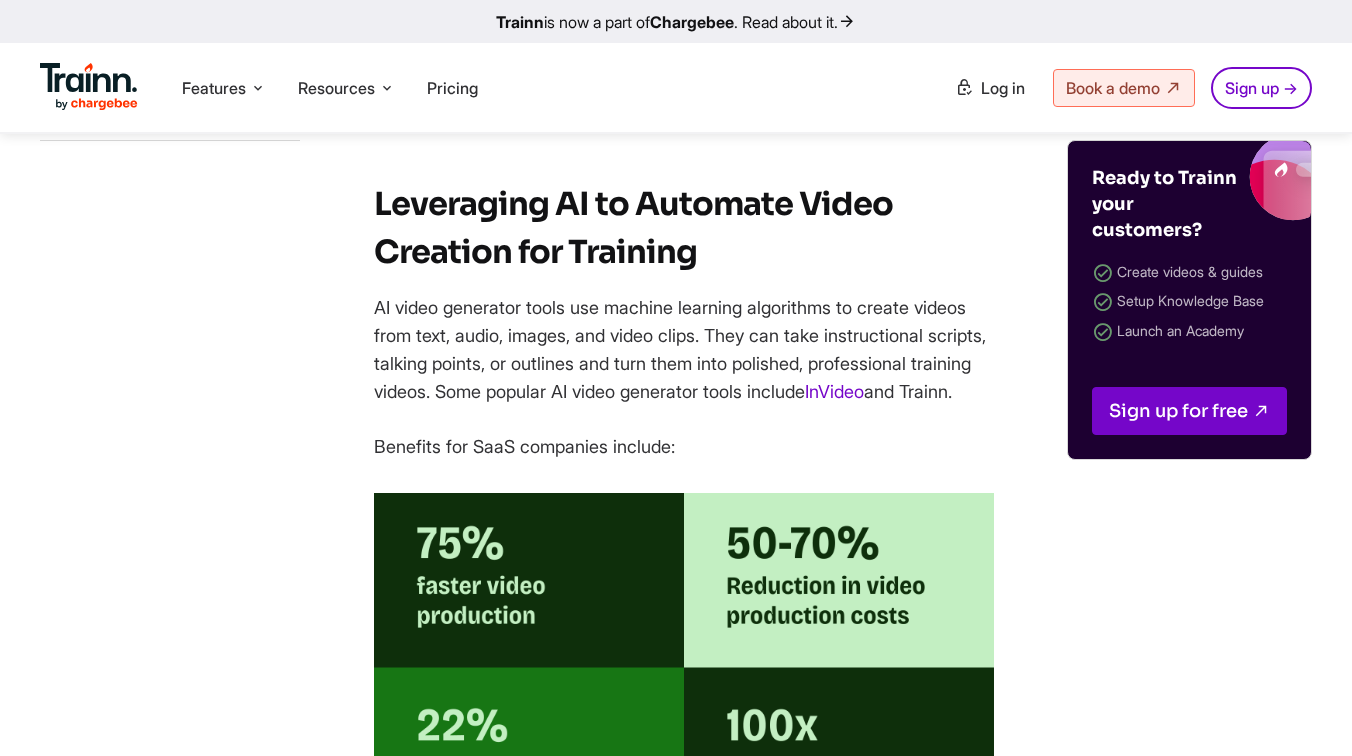 scroll, scrollTop: 2325, scrollLeft: 0, axis: vertical 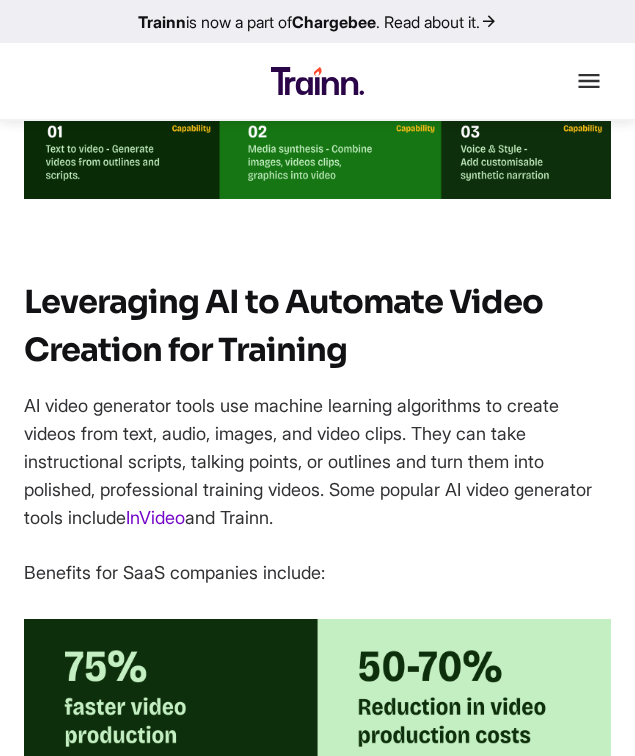 click on "AI video generator tools use machine learning algorithms to create videos from text, audio, images, and video clips. They can take instructional scripts, talking points, or outlines and turn them into polished, professional training videos. Some popular AI video generator tools include  InVideo  and Trainn." at bounding box center (317, 462) 